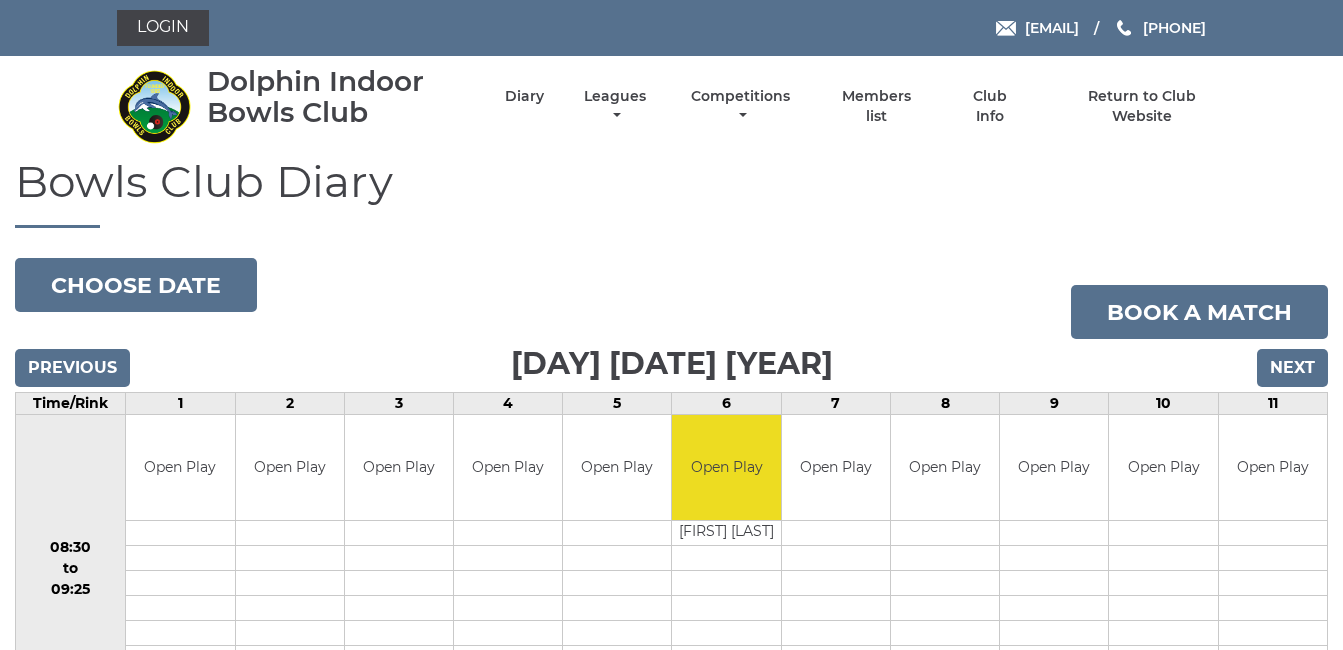 scroll, scrollTop: 0, scrollLeft: 0, axis: both 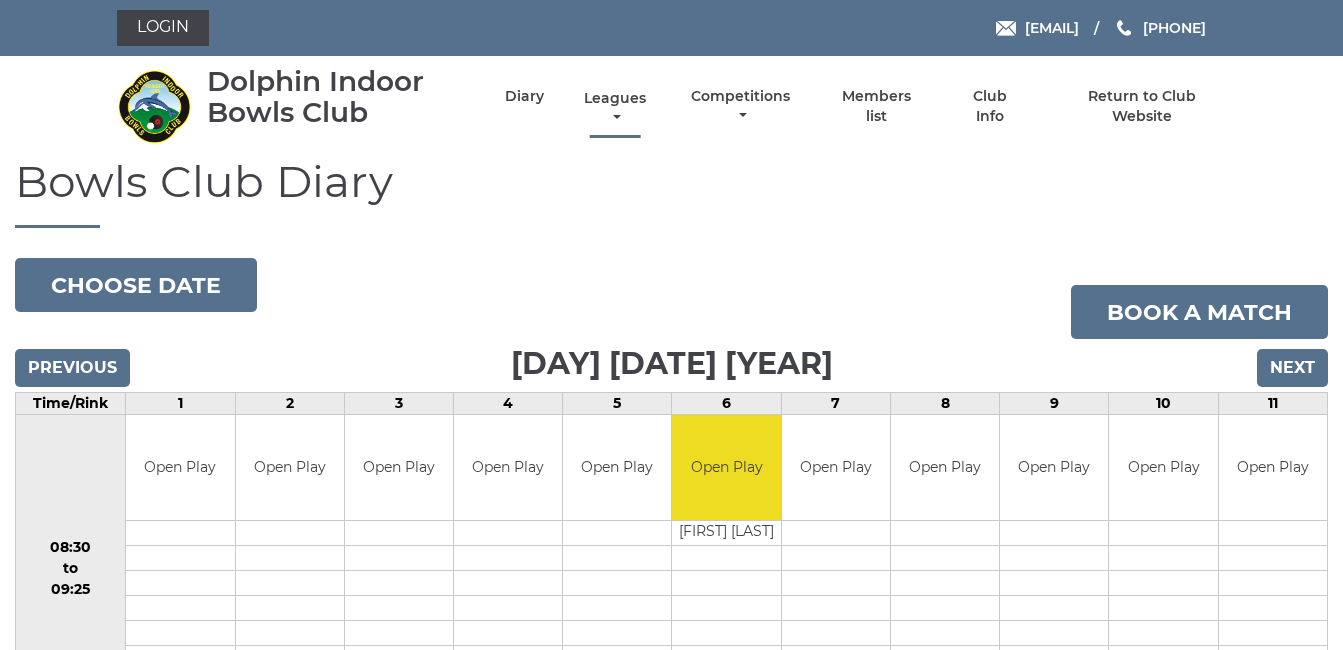 click on "Leagues" at bounding box center (615, 108) 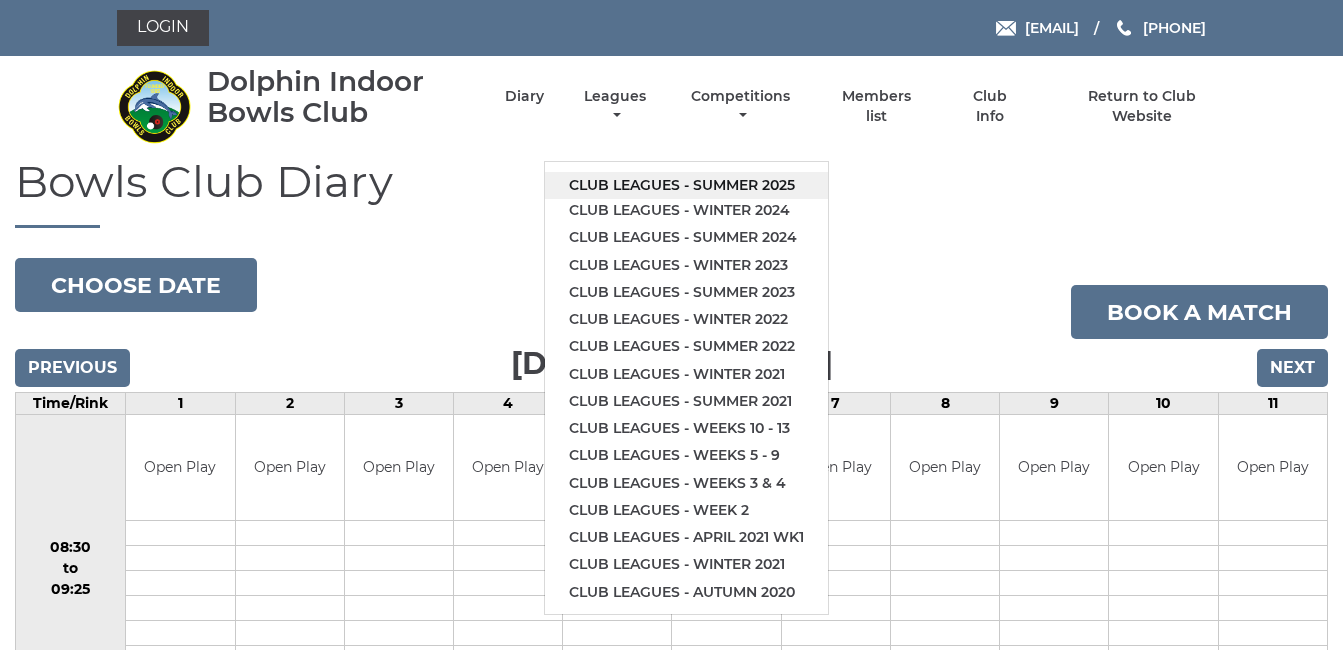 click on "Club leagues - Summer 2025" at bounding box center [686, 185] 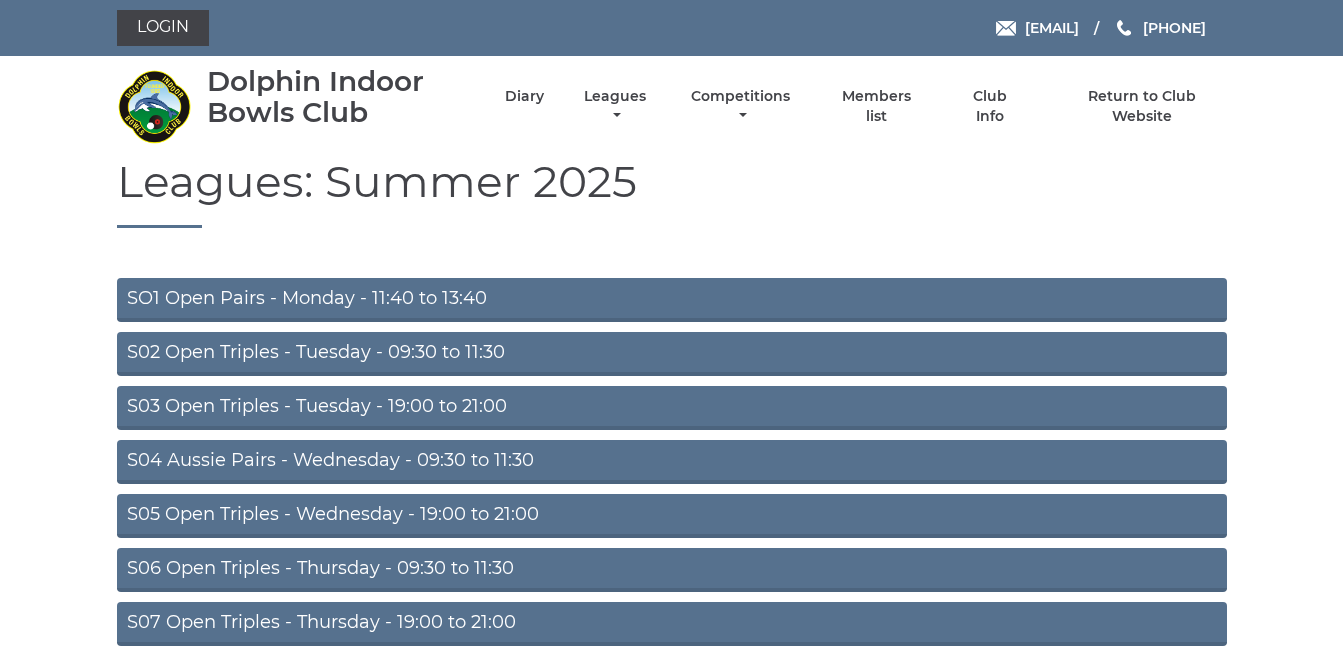 scroll, scrollTop: 0, scrollLeft: 0, axis: both 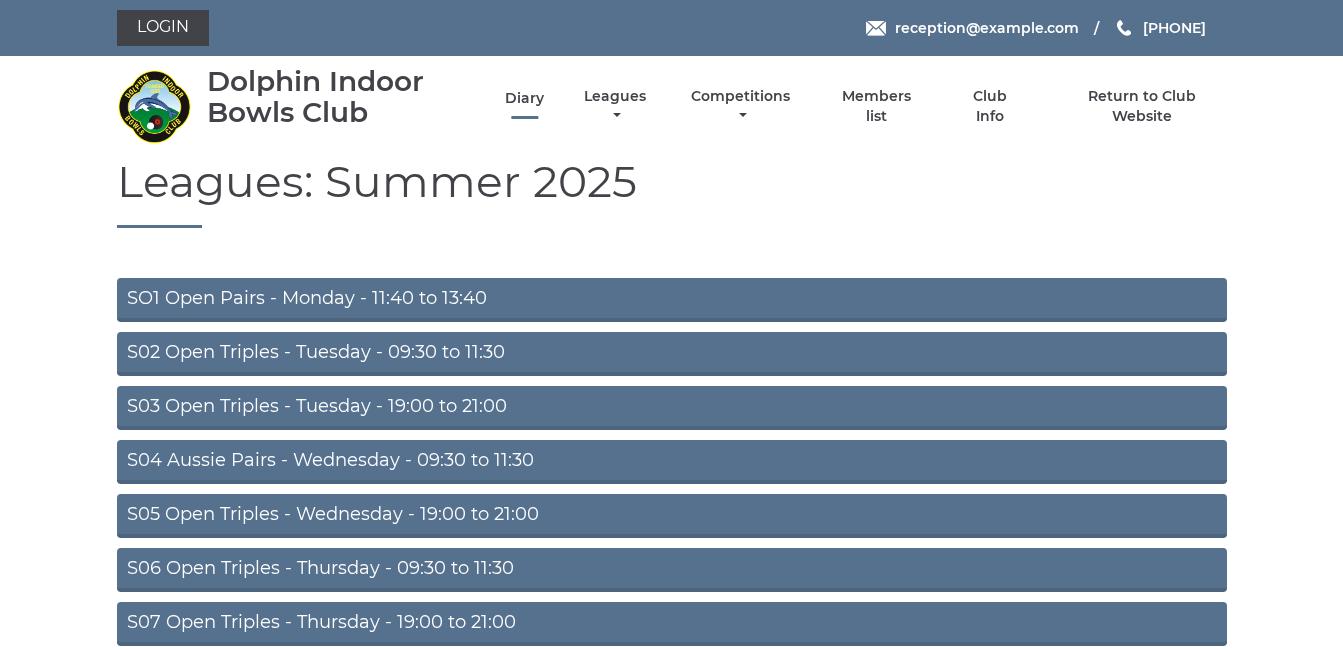 click on "Diary" at bounding box center [524, 98] 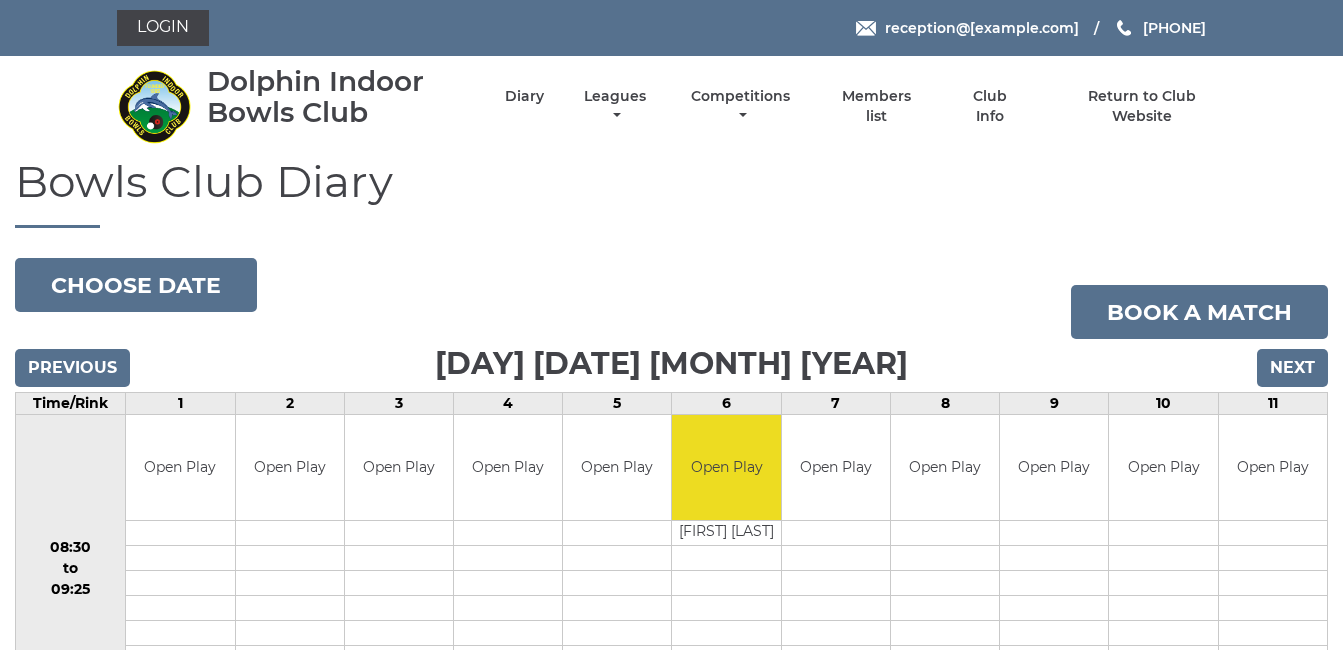 scroll, scrollTop: 0, scrollLeft: 0, axis: both 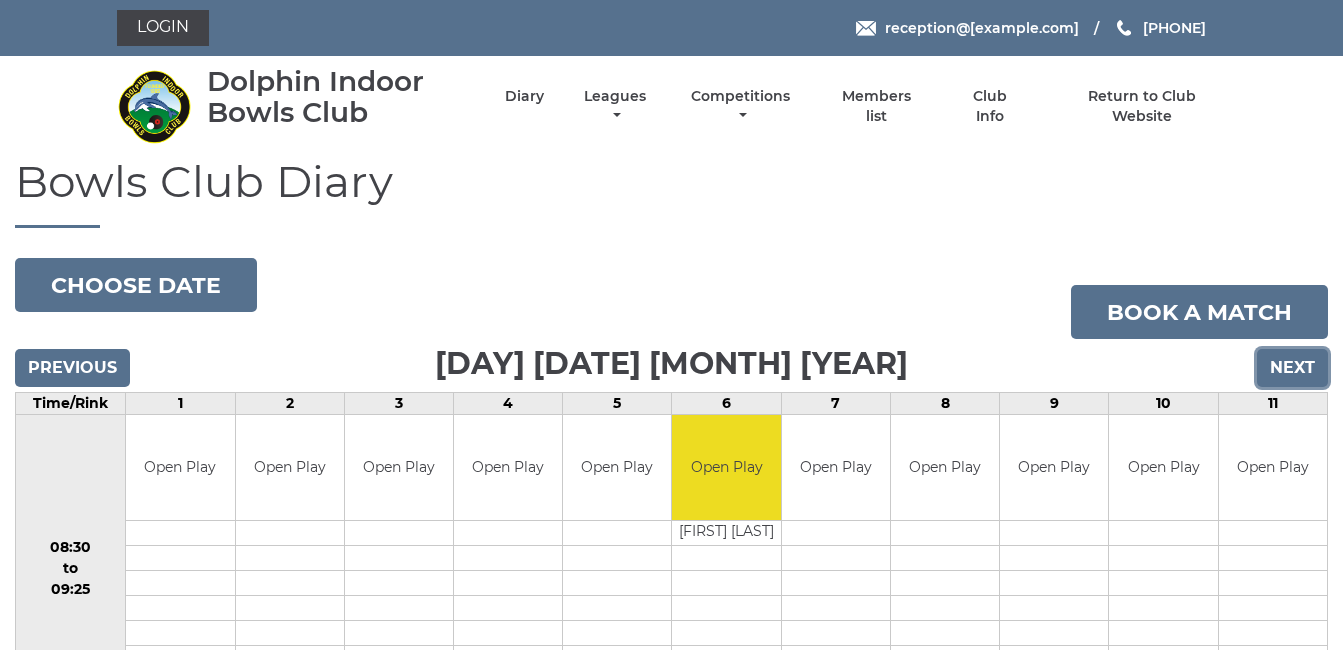 click on "Next" at bounding box center [1292, 368] 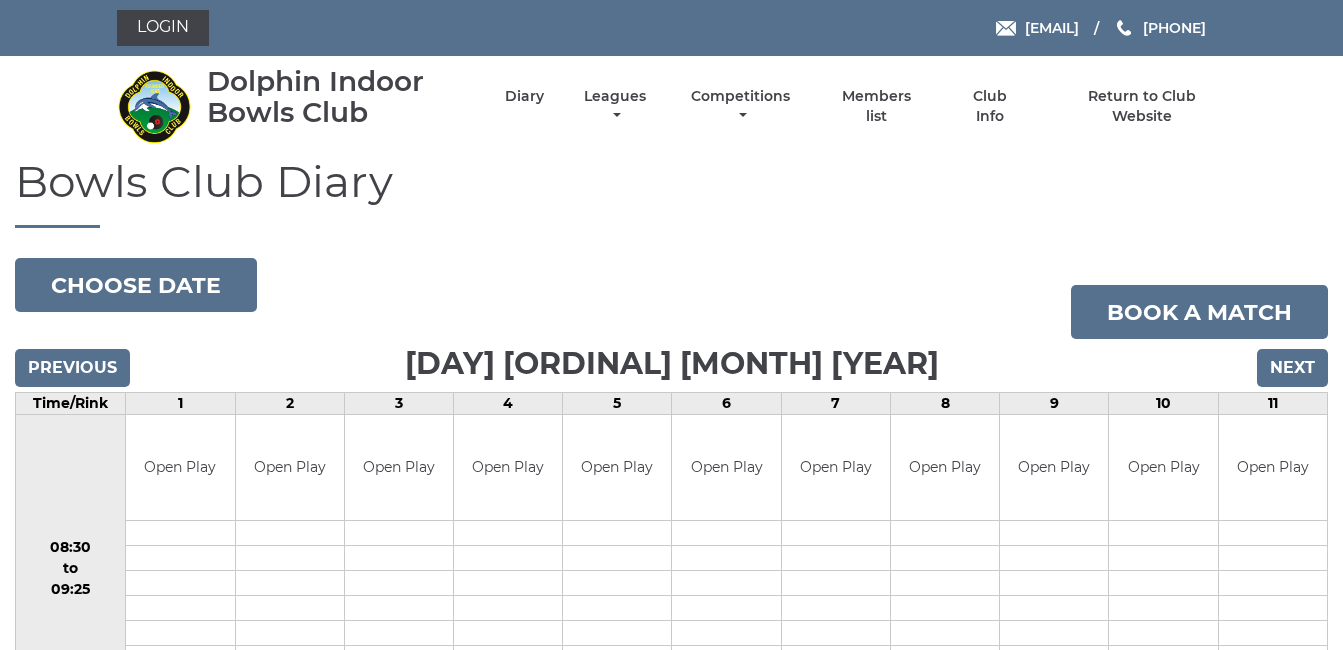 scroll, scrollTop: 0, scrollLeft: 0, axis: both 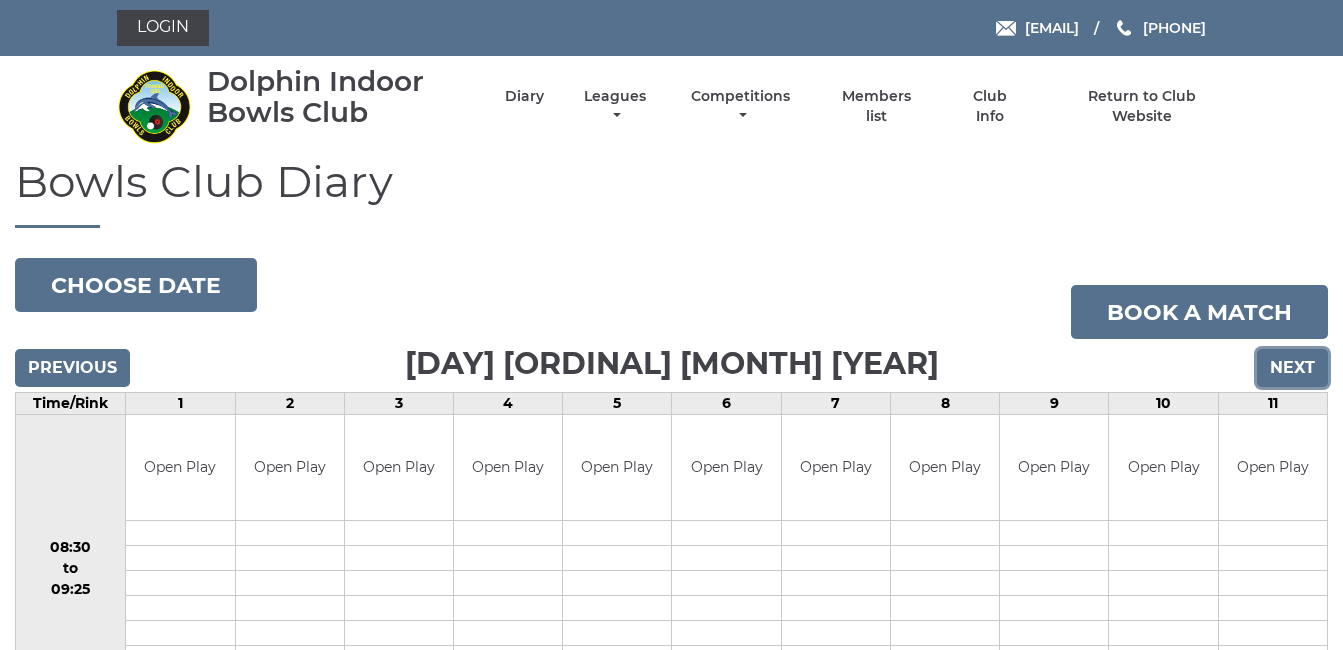 click on "Next" at bounding box center (1292, 368) 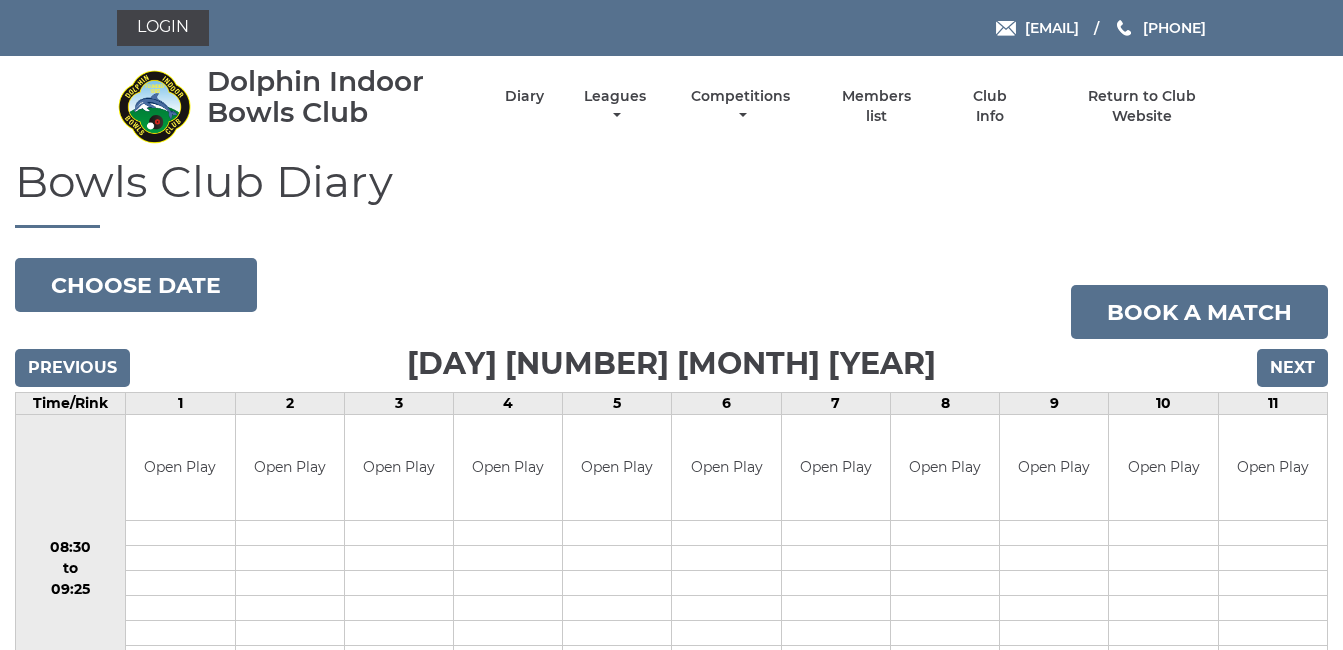 scroll, scrollTop: 0, scrollLeft: 0, axis: both 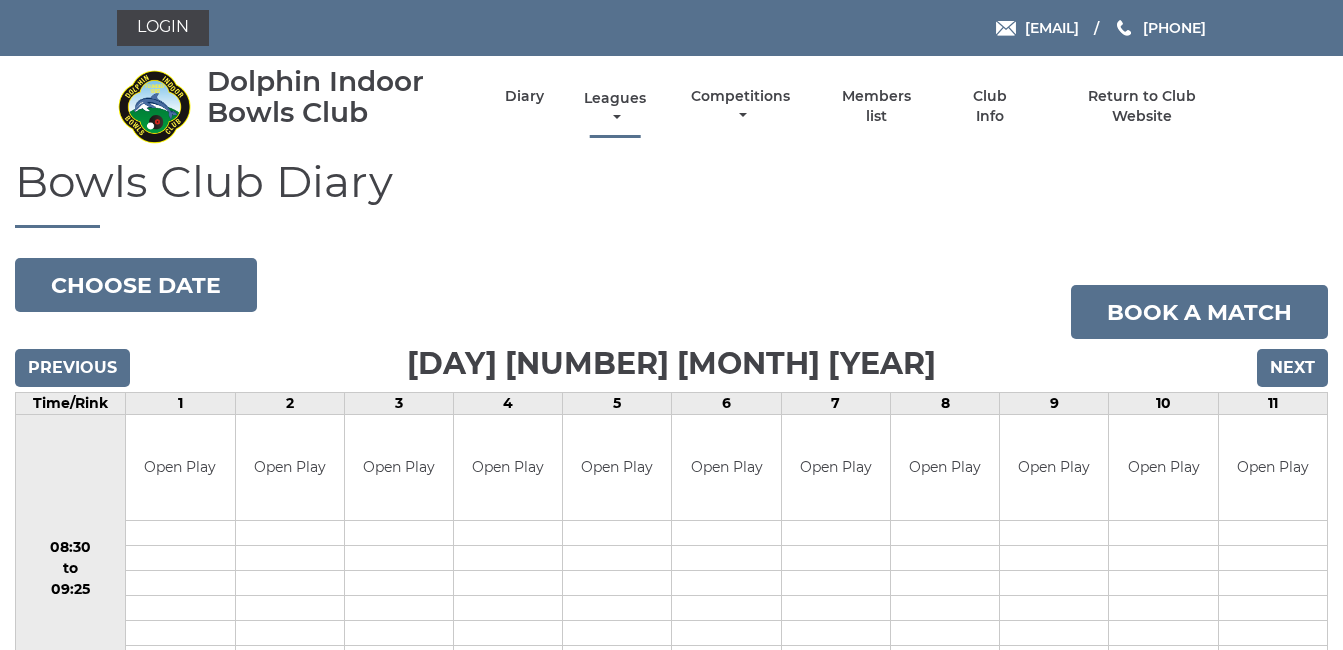click on "Leagues" at bounding box center (615, 108) 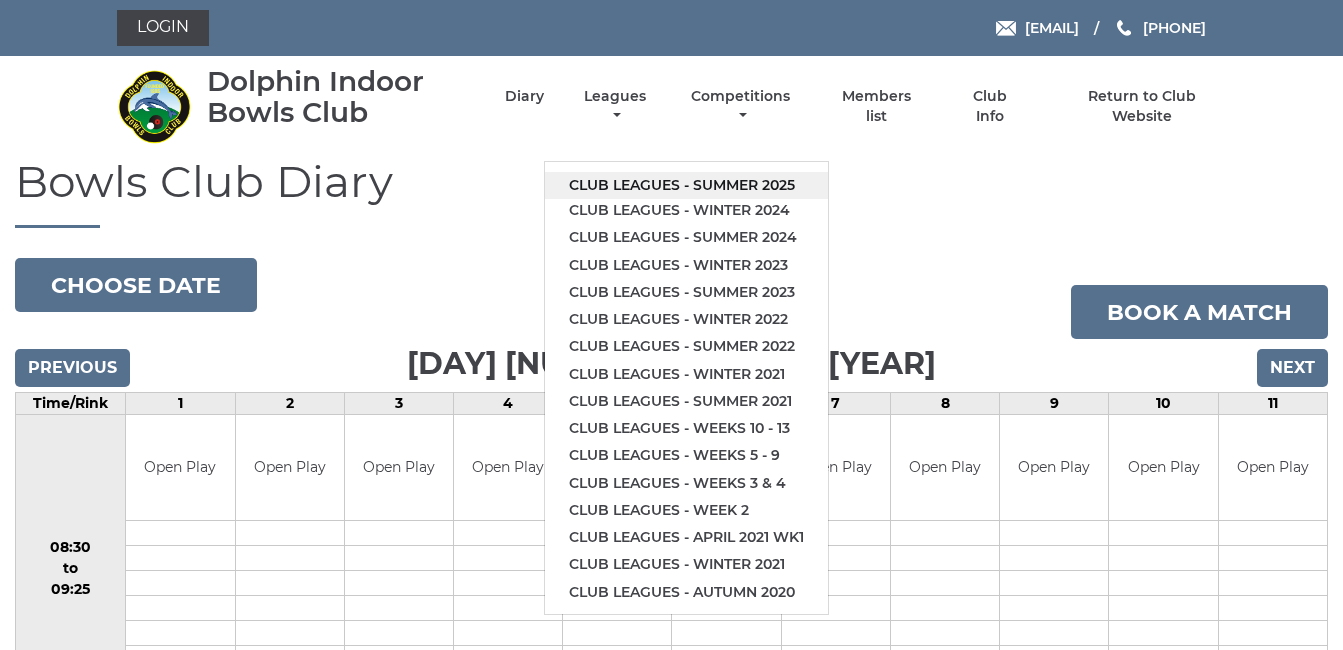click on "Club leagues - Summer 2025" at bounding box center (686, 185) 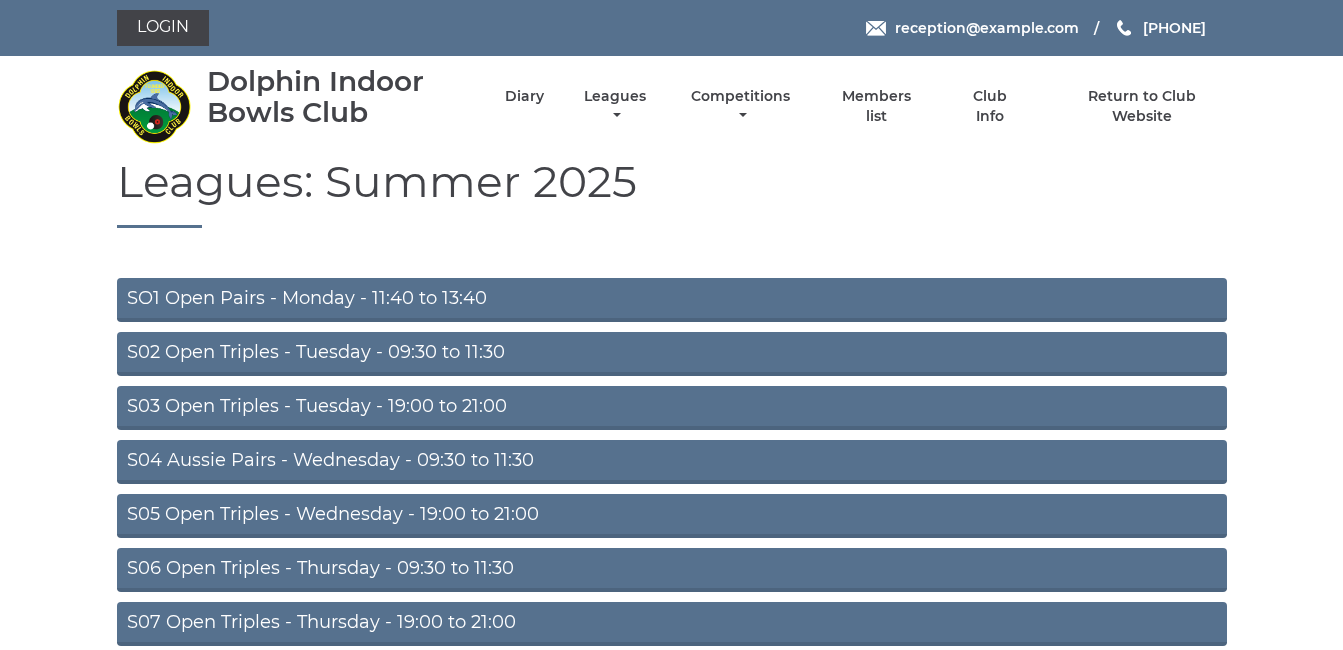 scroll, scrollTop: 0, scrollLeft: 0, axis: both 